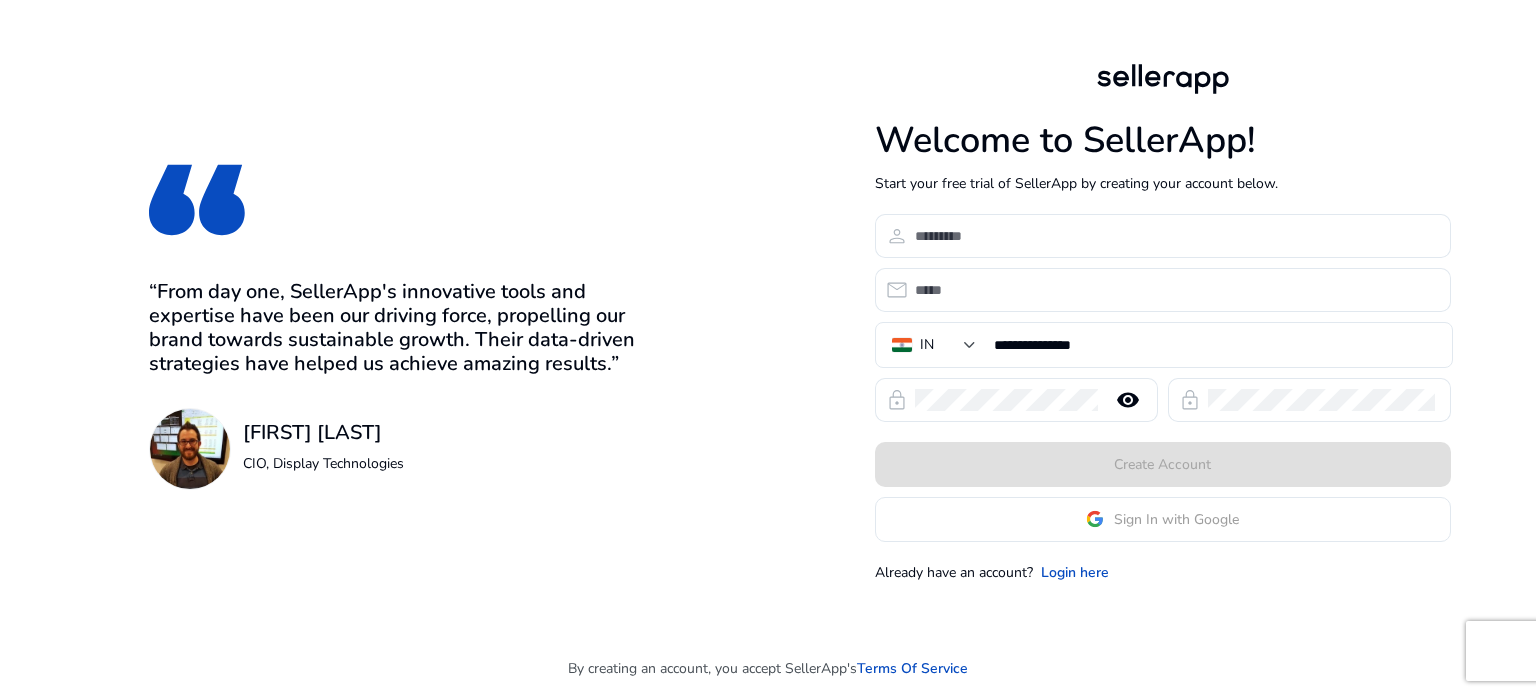 scroll, scrollTop: 0, scrollLeft: 0, axis: both 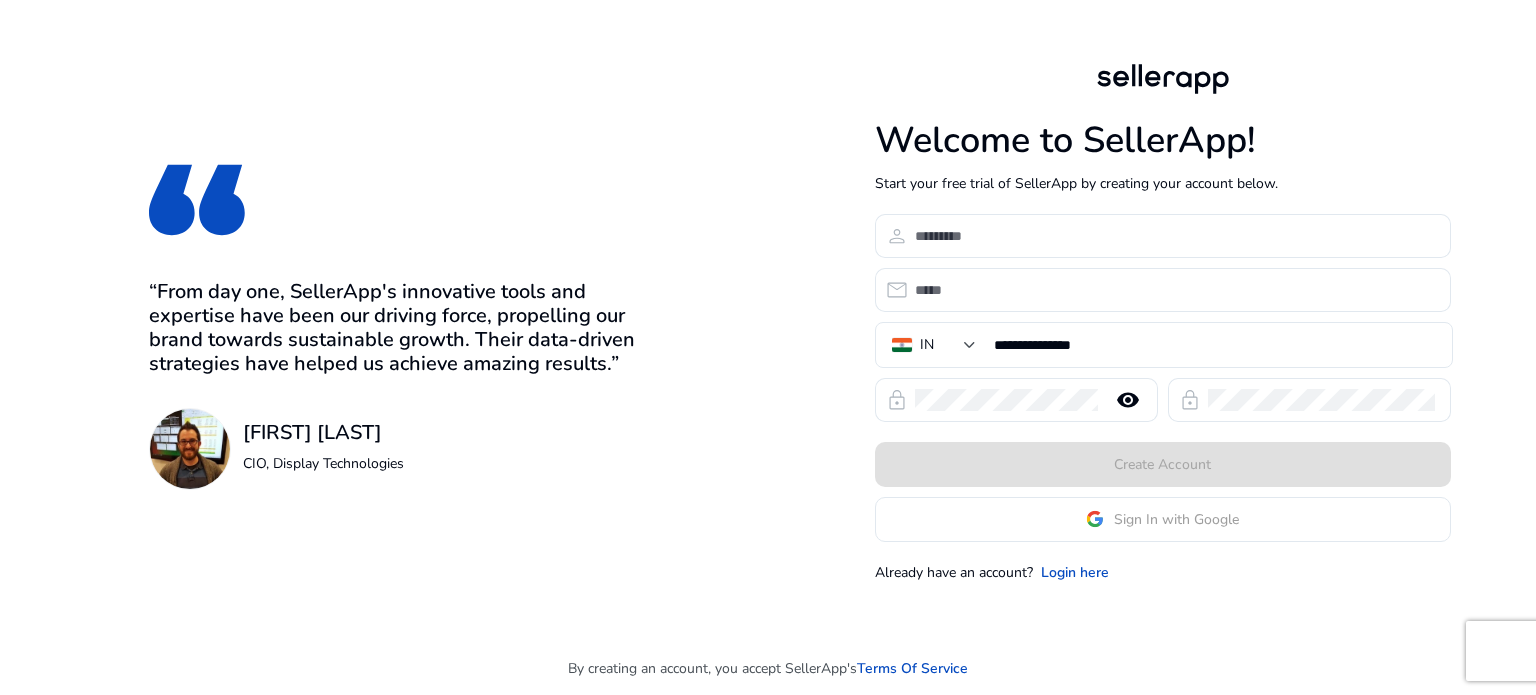 click on "Sign In with Google" 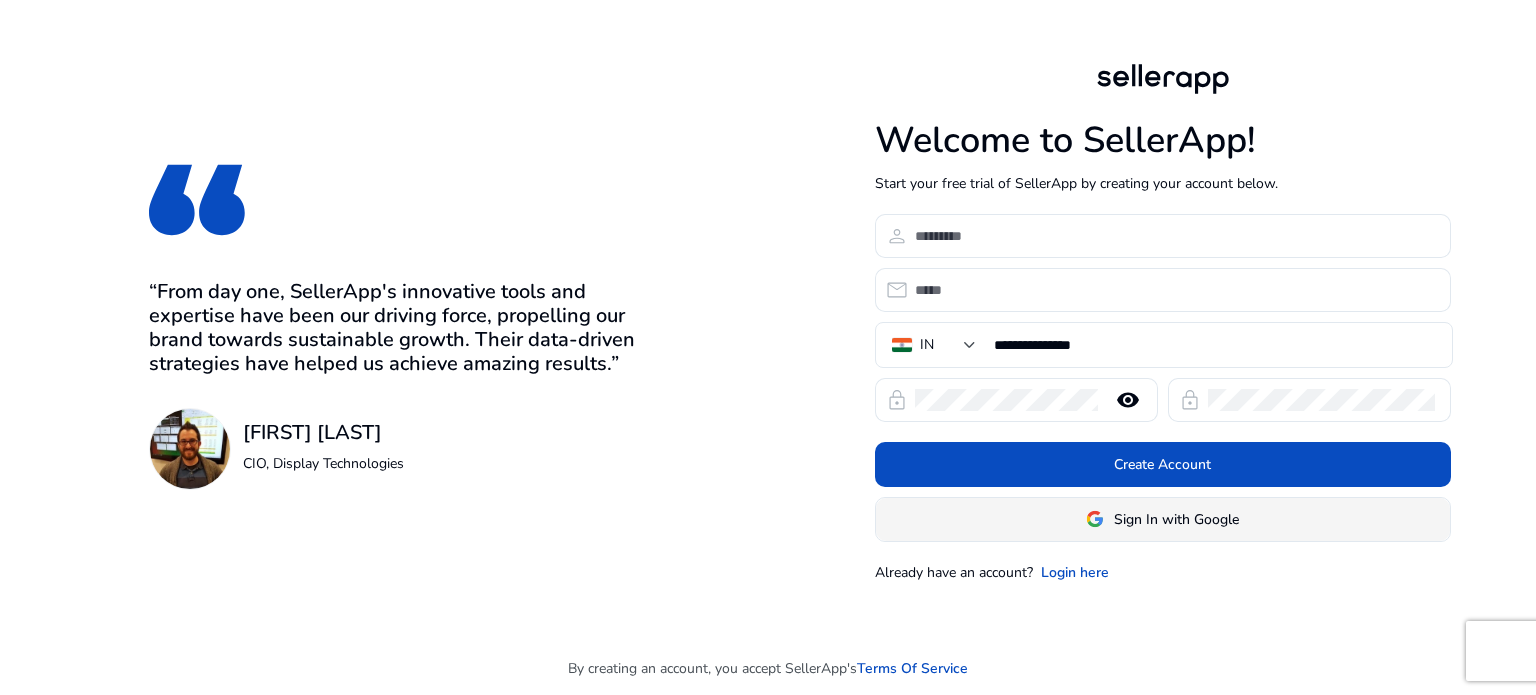 click 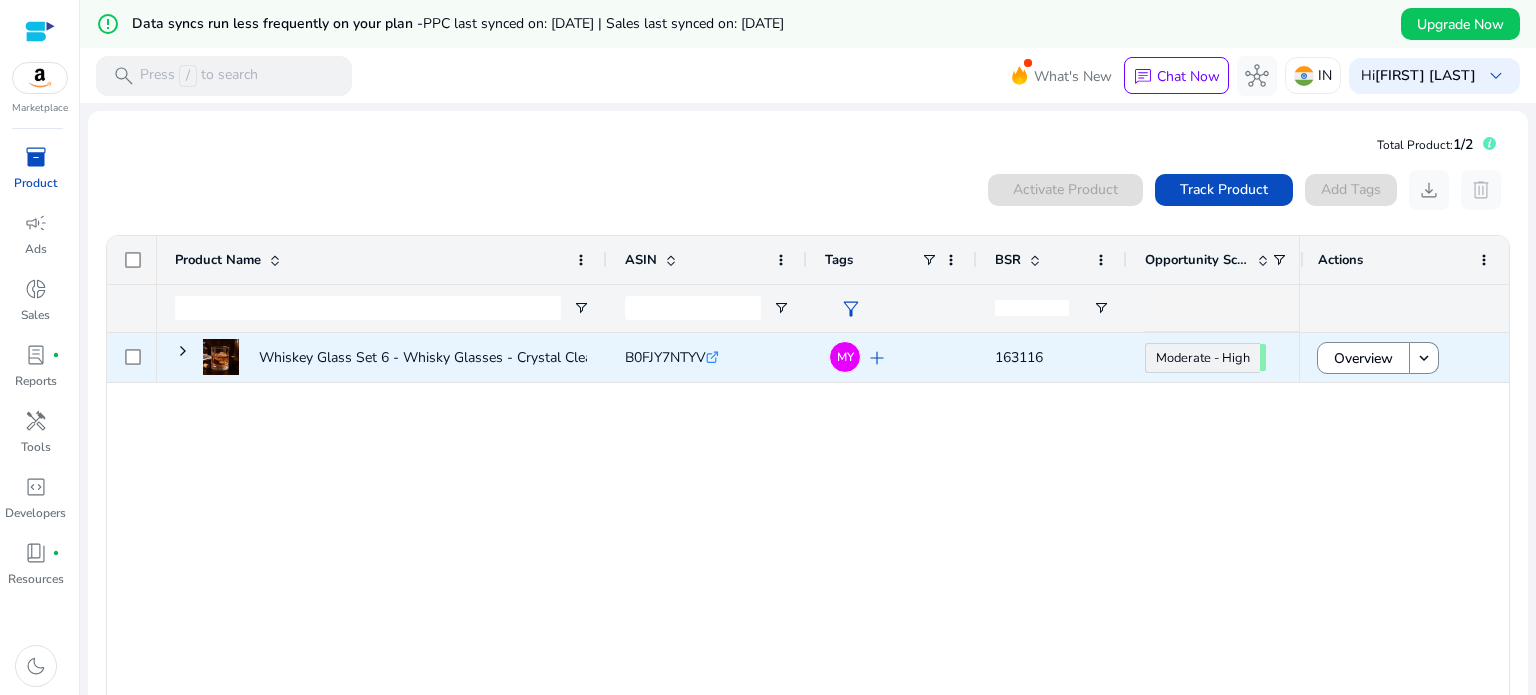 scroll, scrollTop: 0, scrollLeft: 544, axis: horizontal 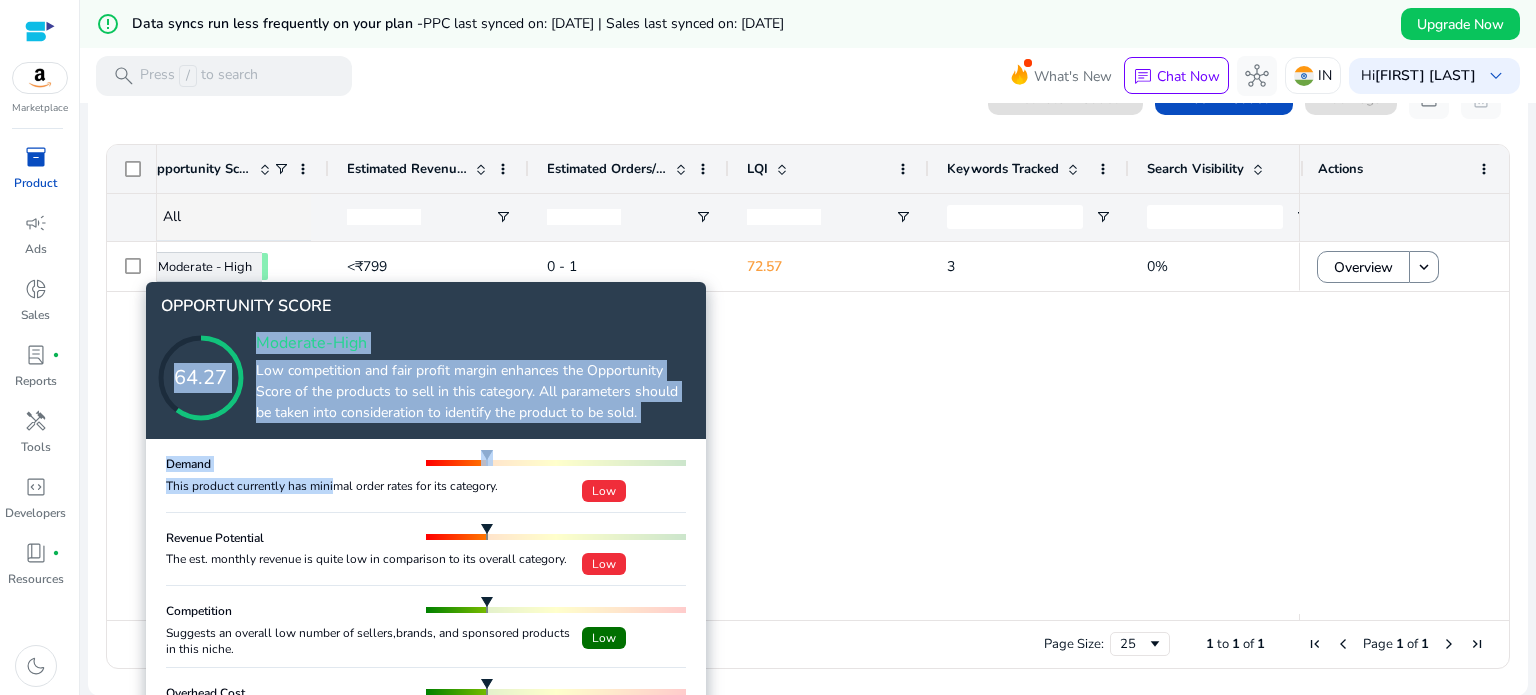 drag, startPoint x: 272, startPoint y: 267, endPoint x: 332, endPoint y: 477, distance: 218.40329 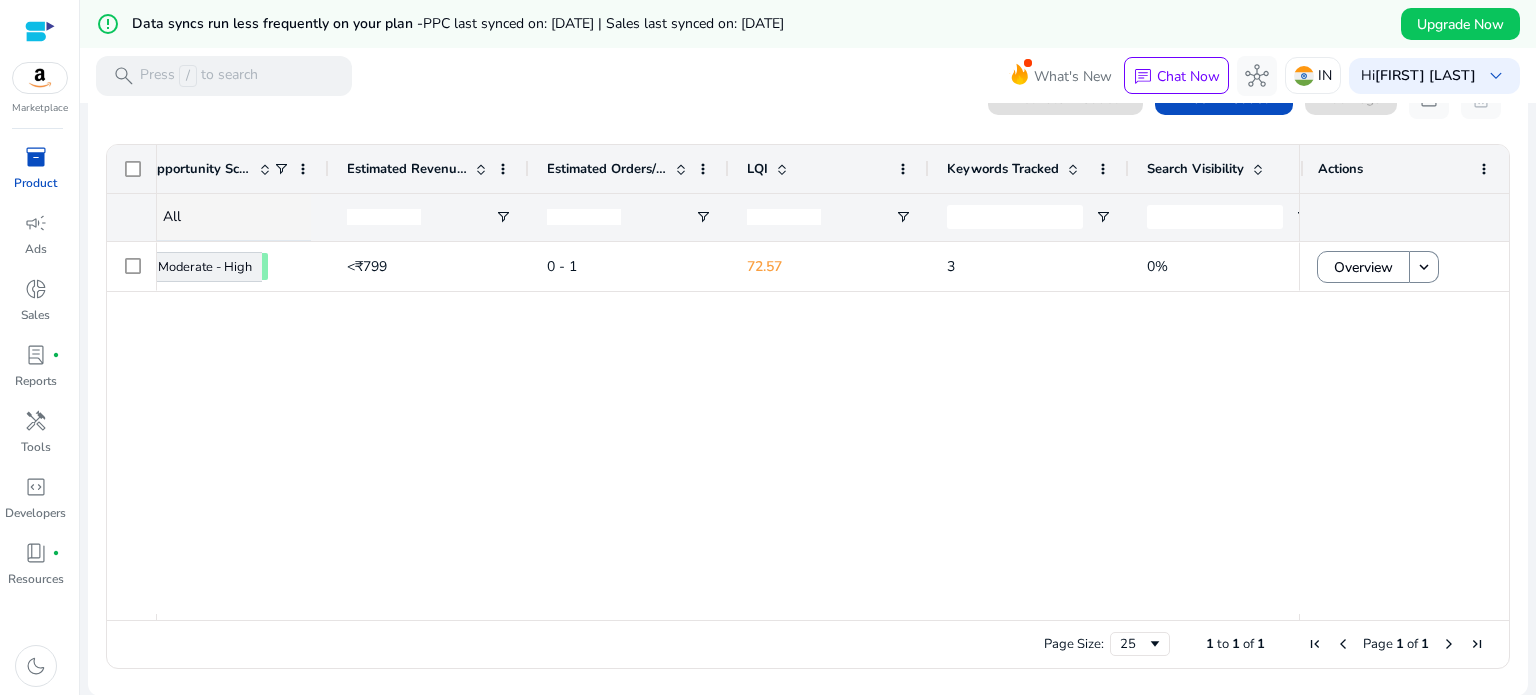 scroll, scrollTop: 0, scrollLeft: 1320, axis: horizontal 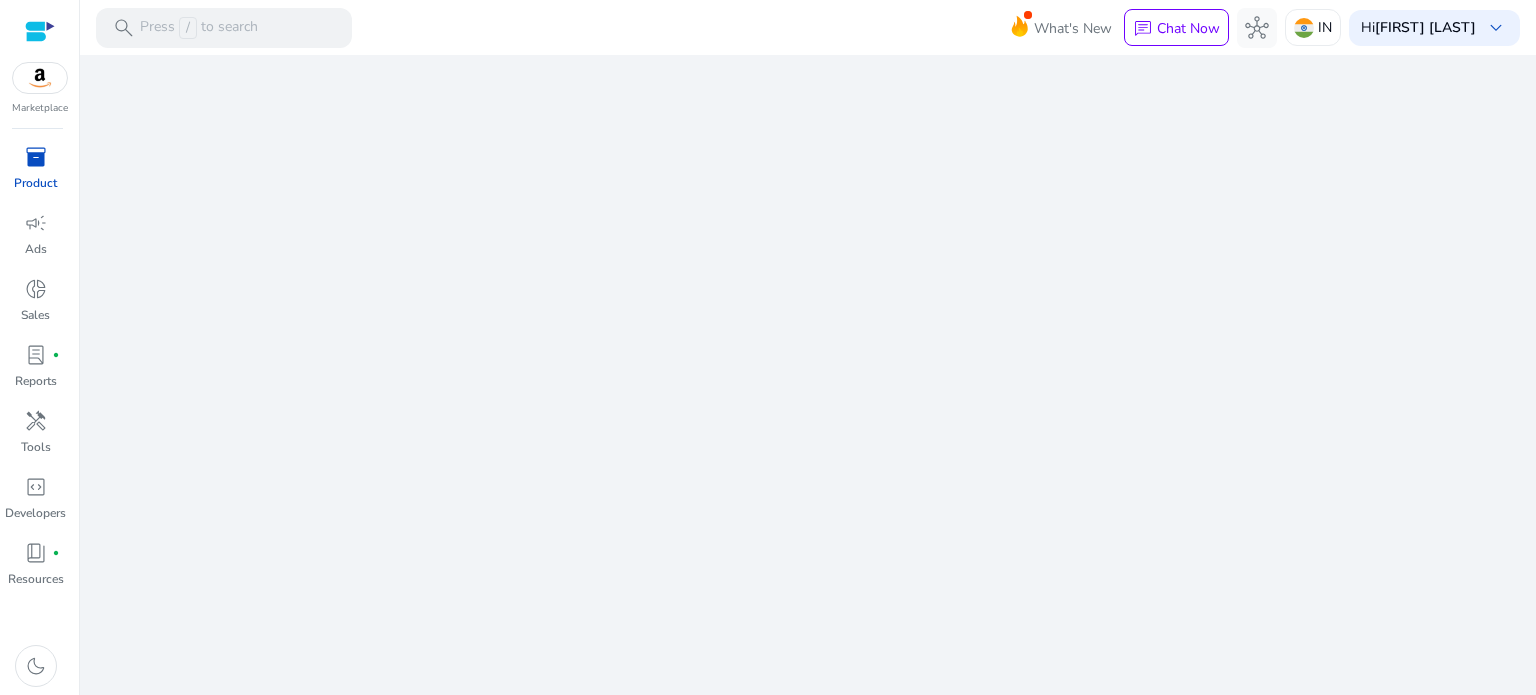 click on "Product" at bounding box center (35, 183) 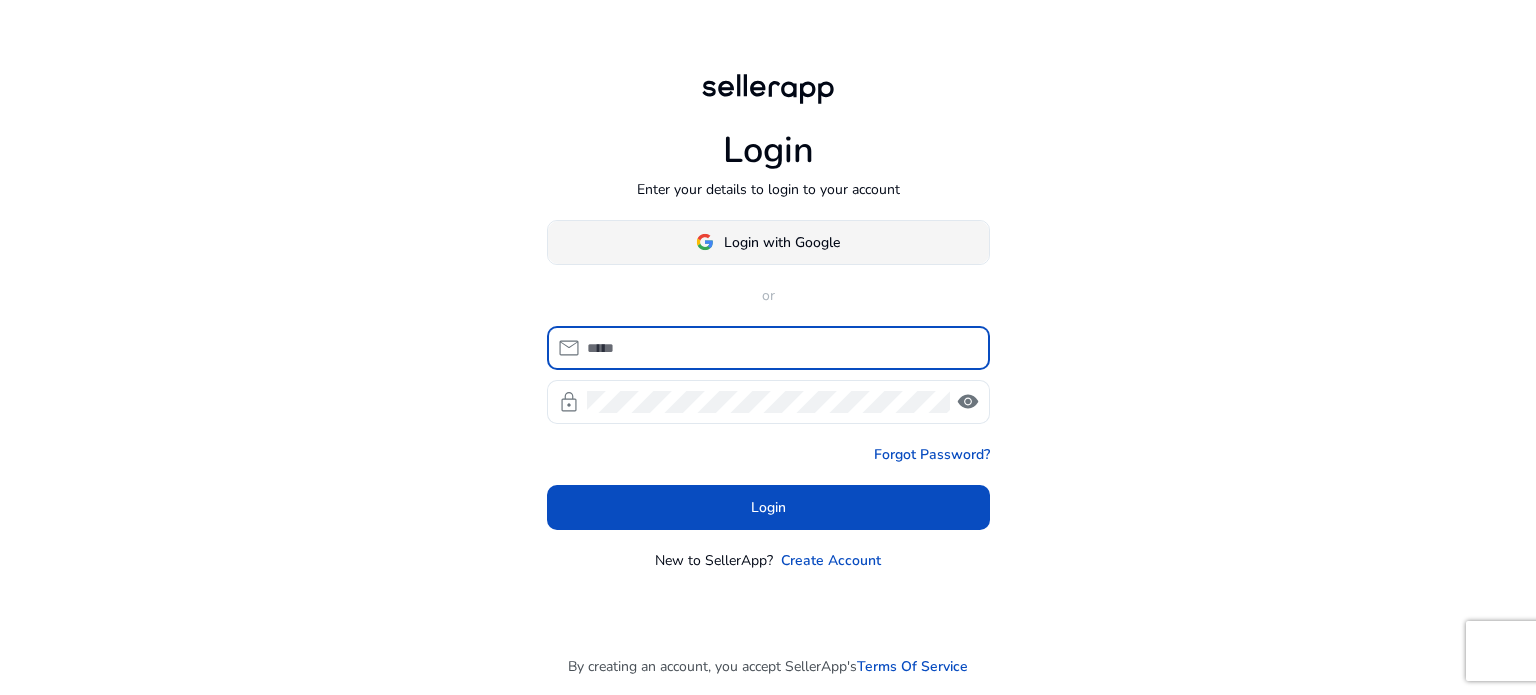 click 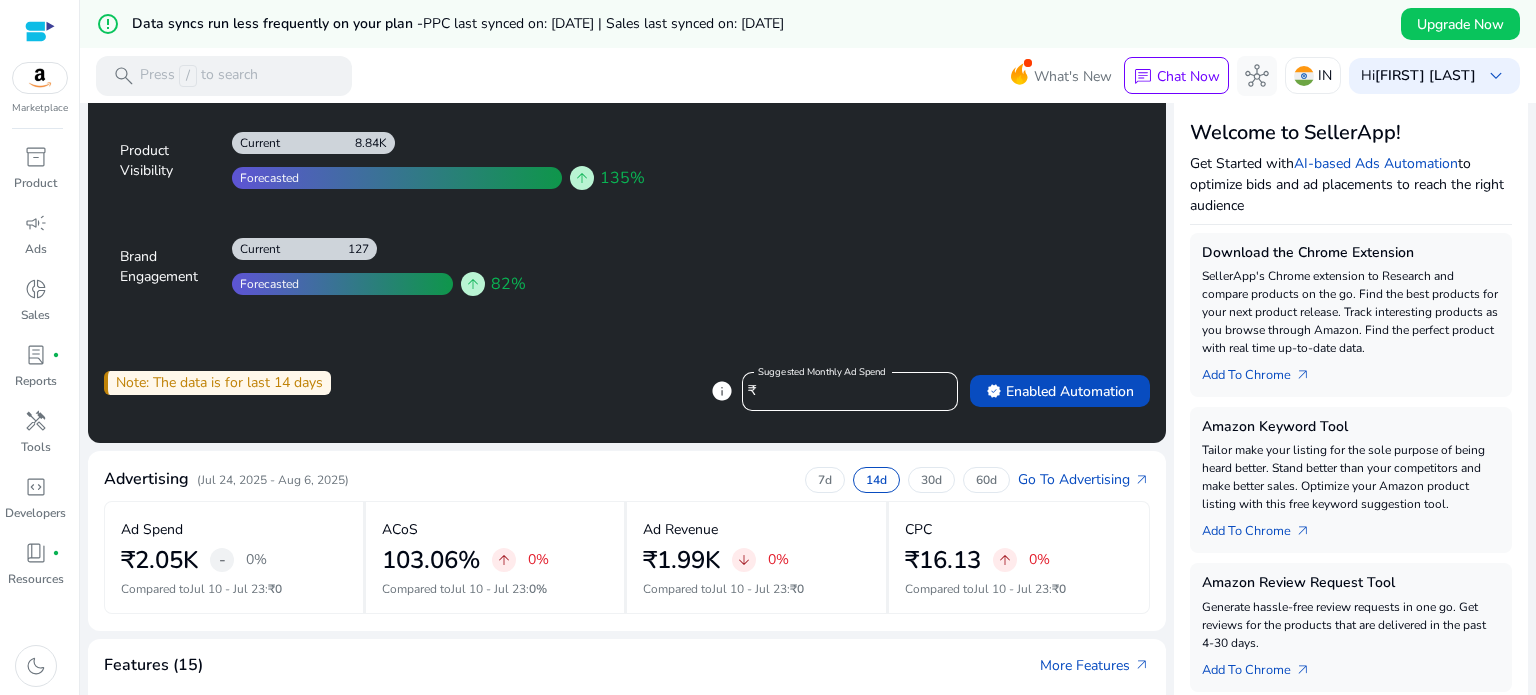 scroll, scrollTop: 236, scrollLeft: 0, axis: vertical 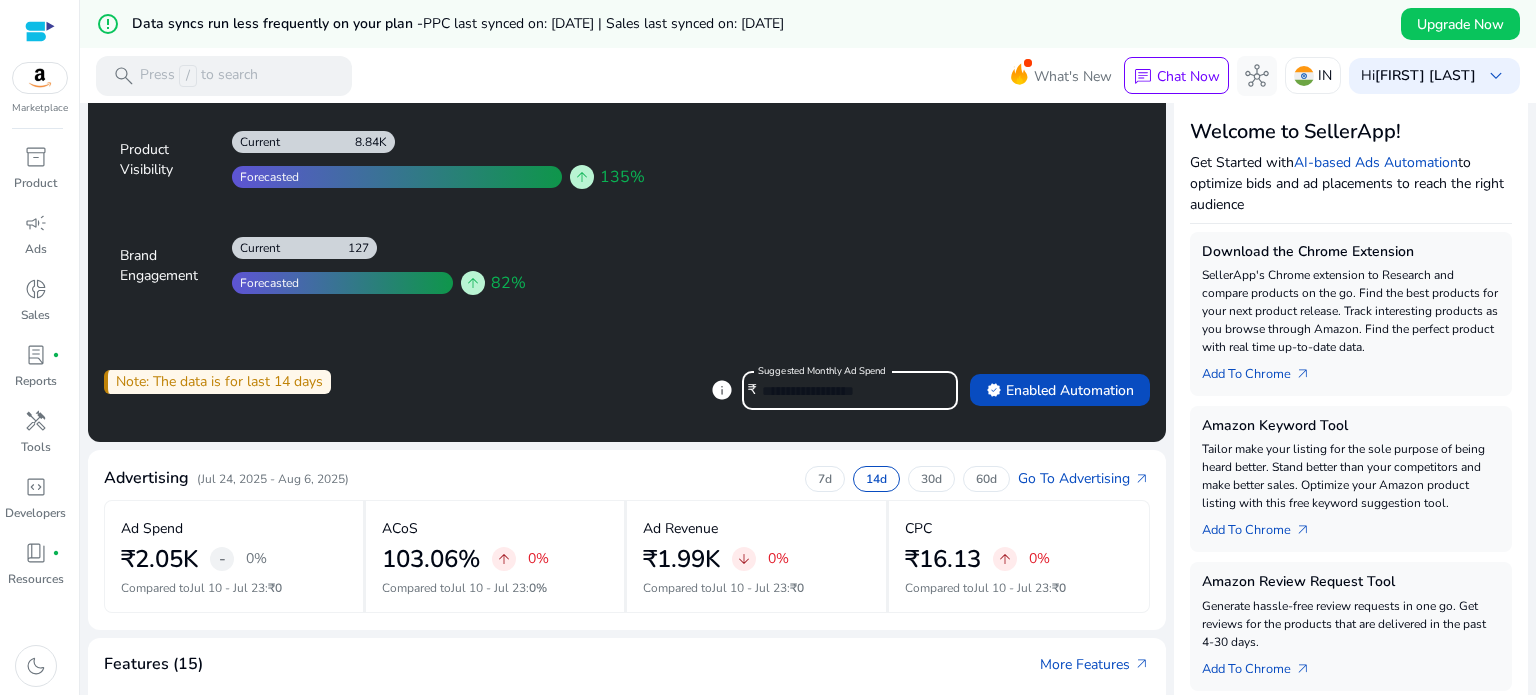 drag, startPoint x: 851, startPoint y: 383, endPoint x: 744, endPoint y: 395, distance: 107.67079 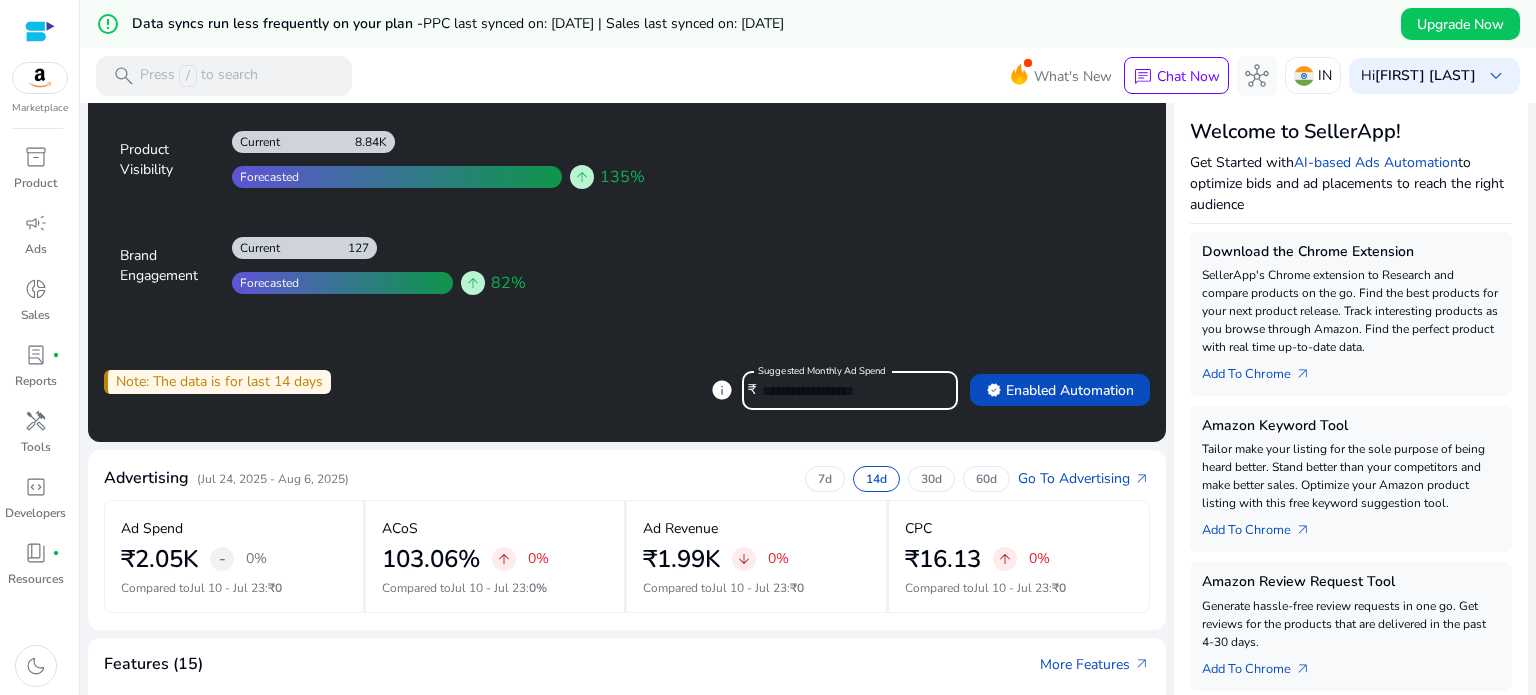 click on "Suggested Monthly Ad Spend ₹ *****" 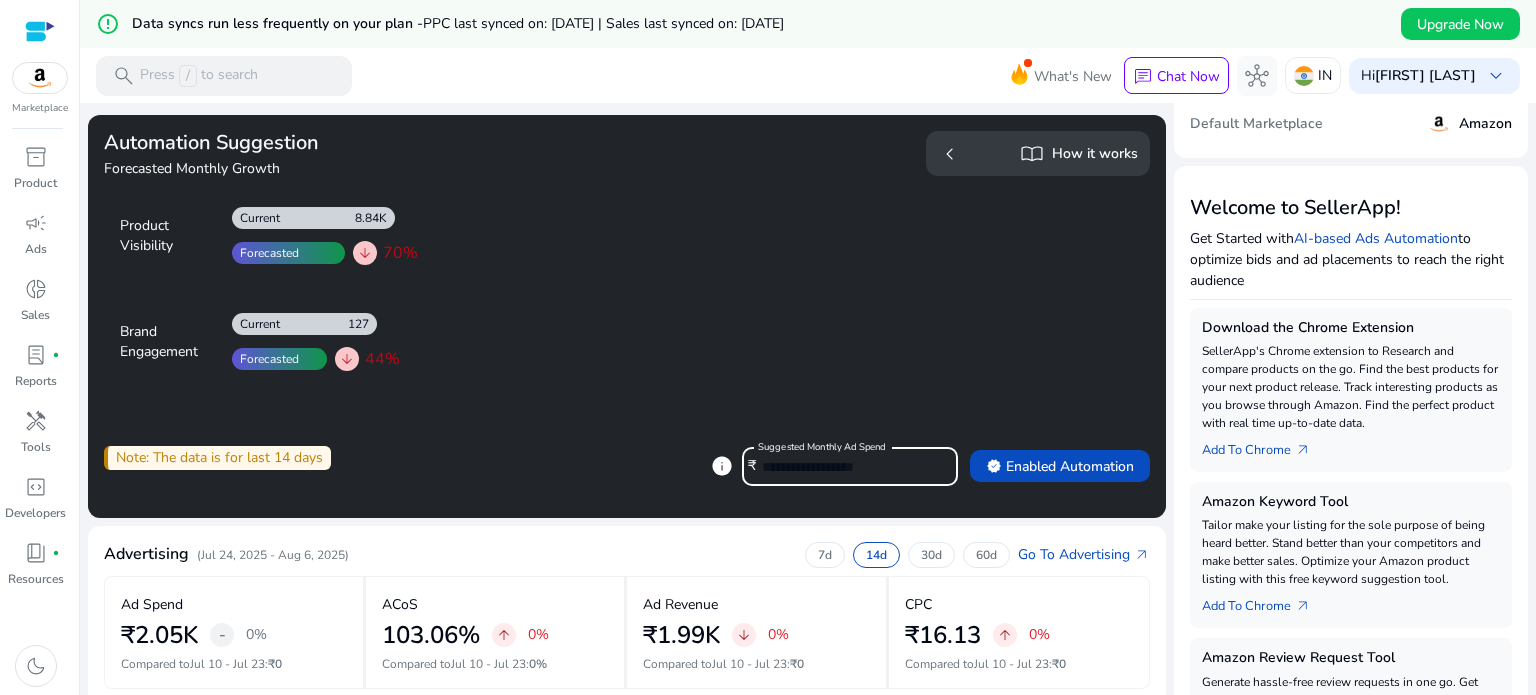 scroll, scrollTop: 0, scrollLeft: 0, axis: both 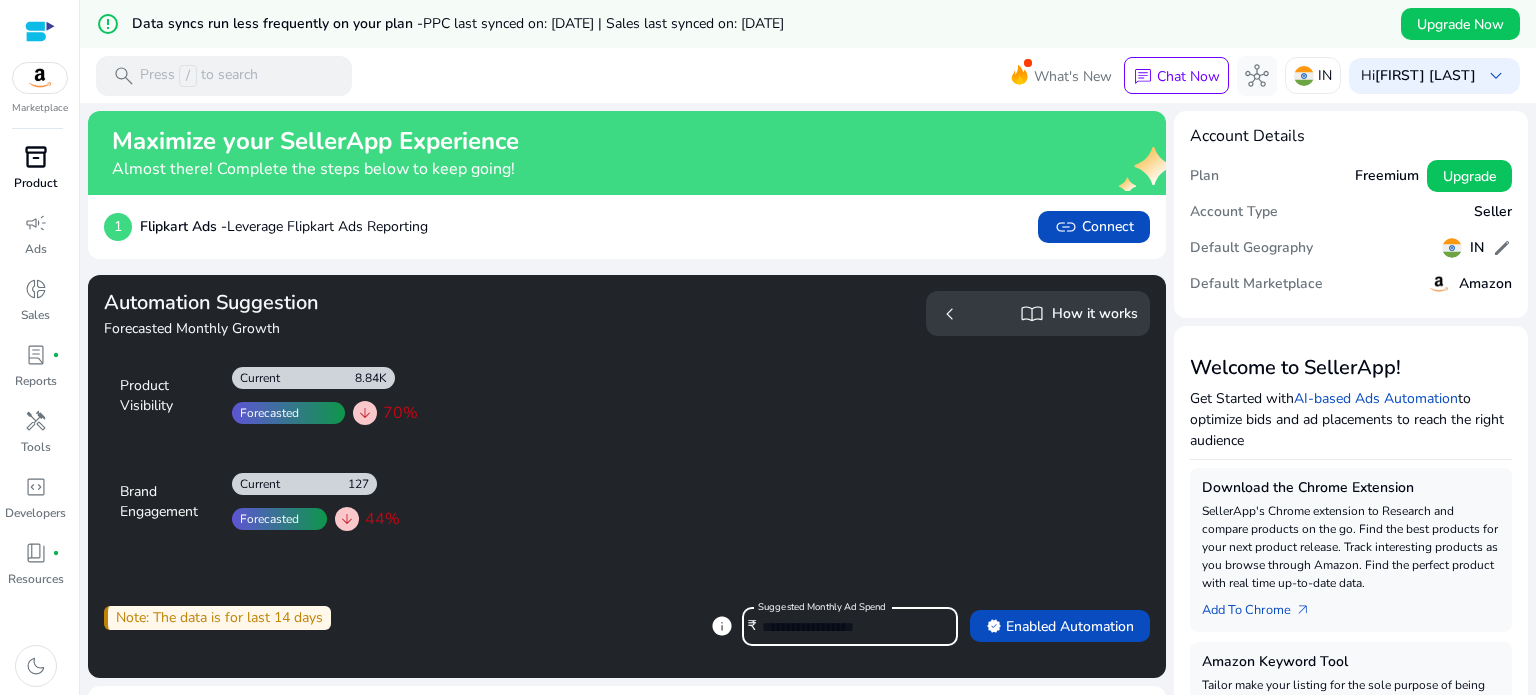 type on "***" 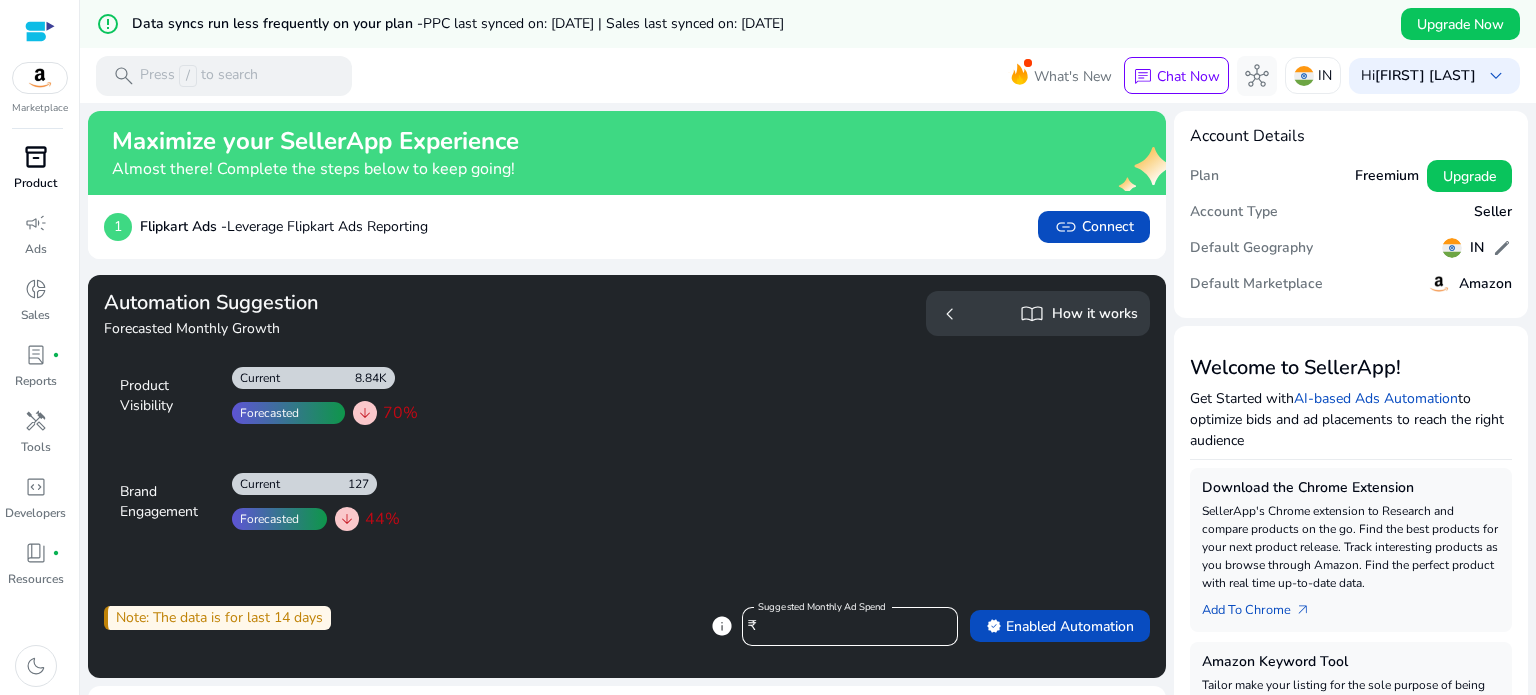 click on "inventory_2" at bounding box center (36, 157) 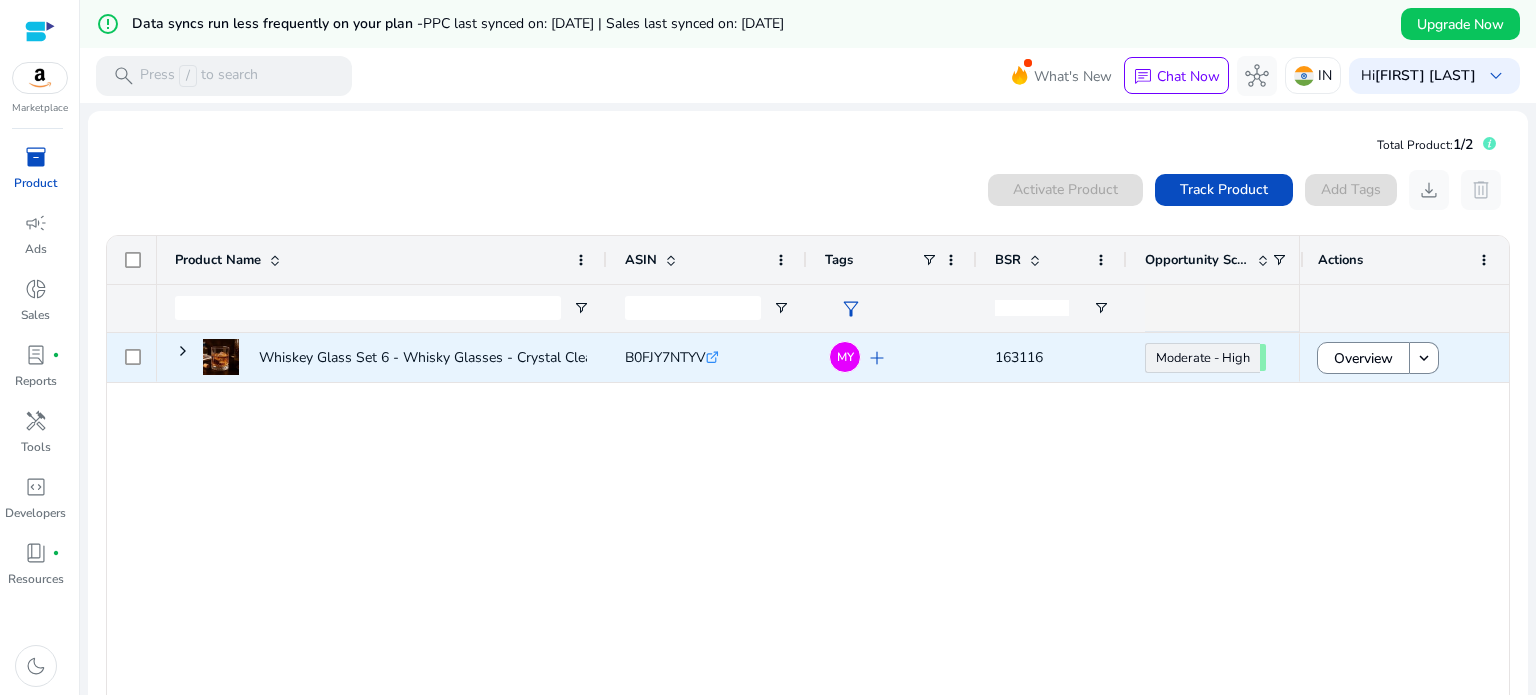 scroll, scrollTop: 0, scrollLeft: 492, axis: horizontal 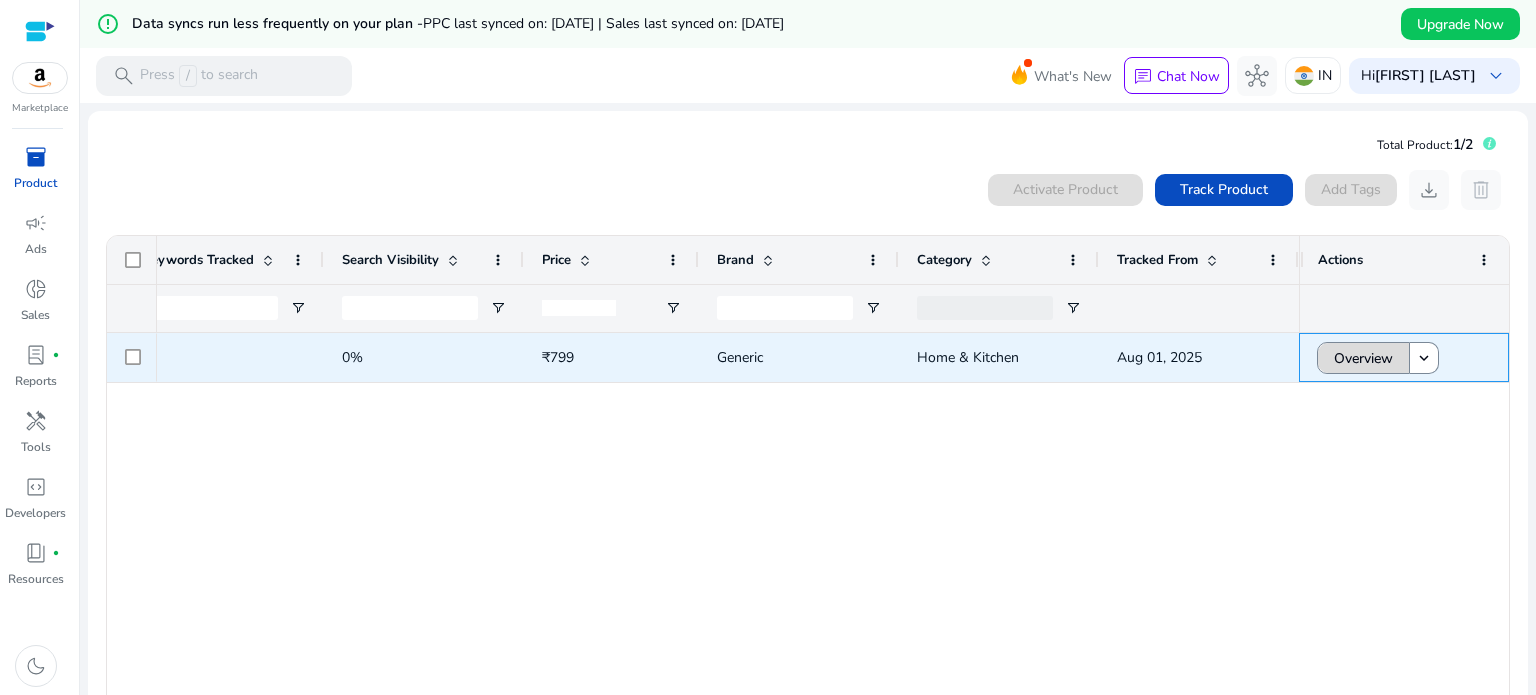 click on "Overview" 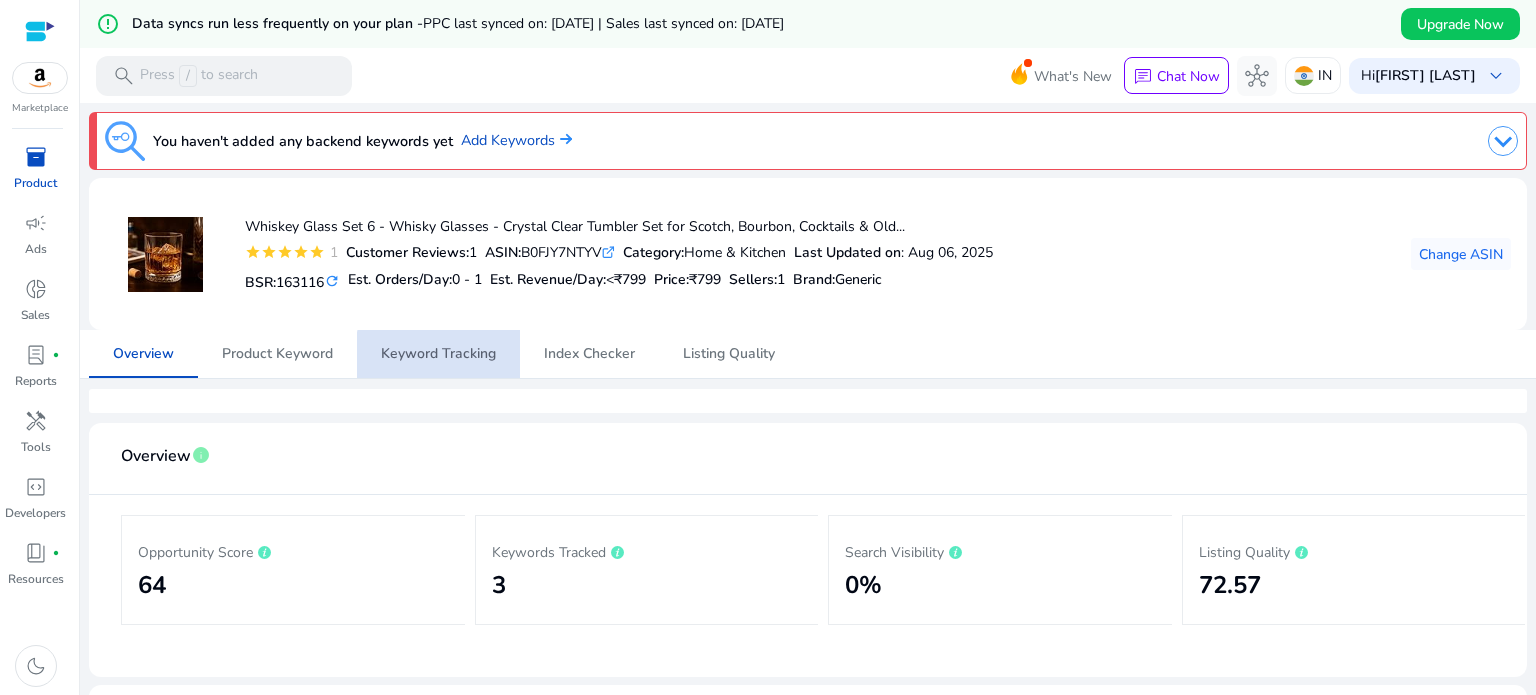 click on "Keyword Tracking" at bounding box center (438, 354) 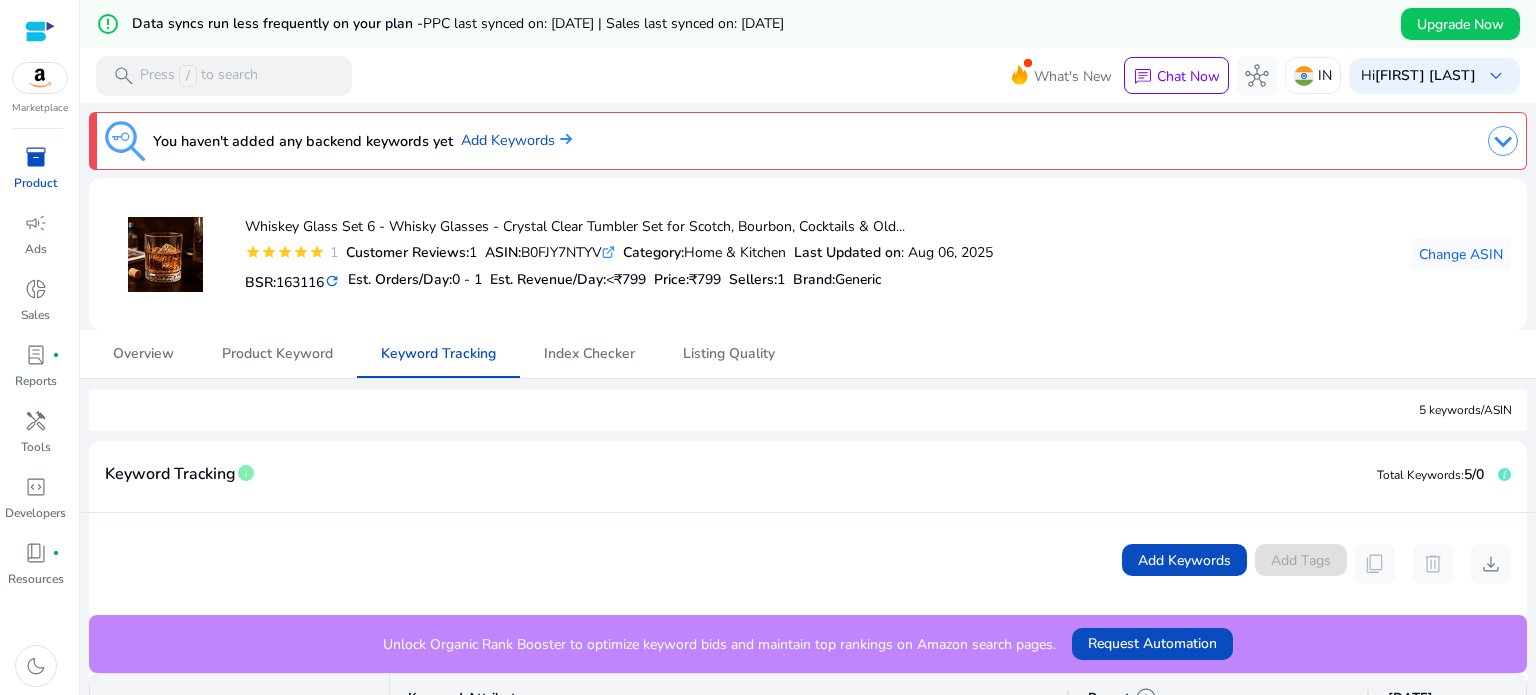 click on "refresh" 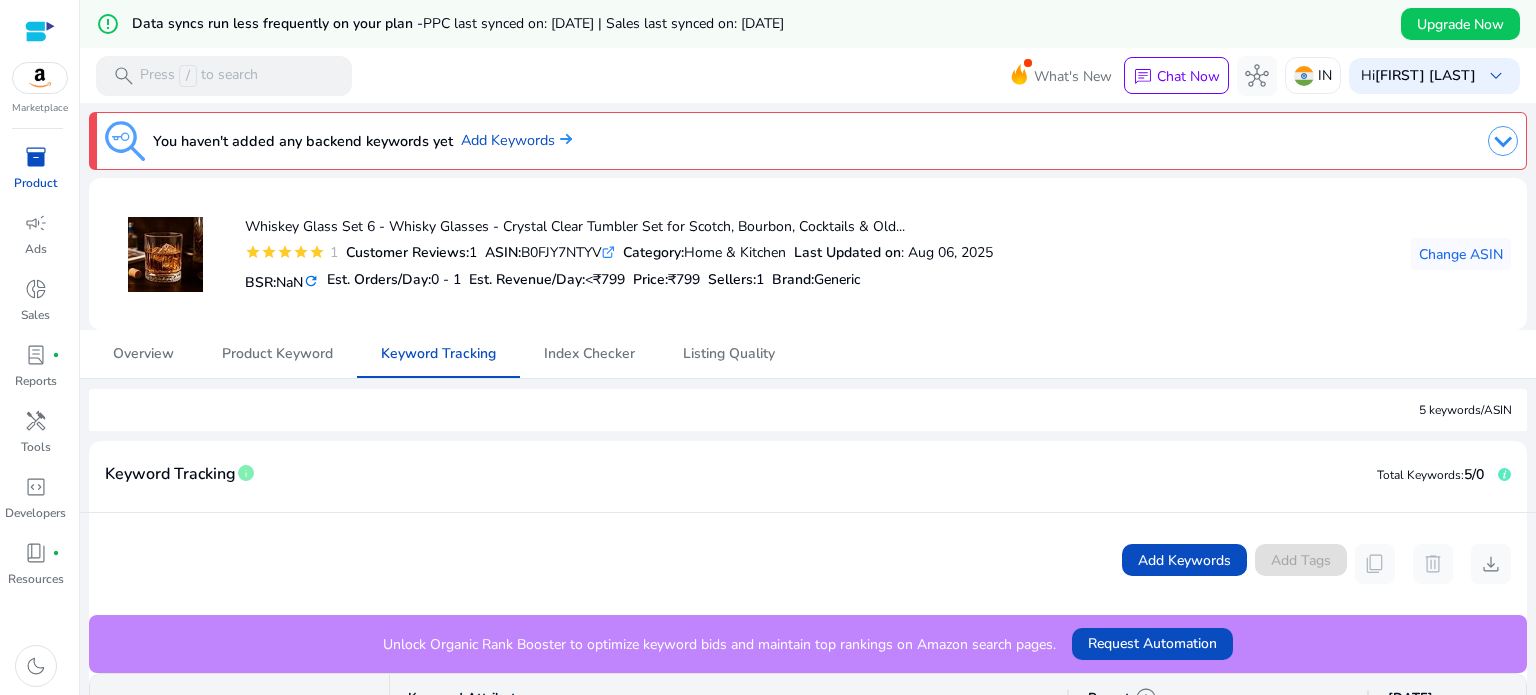 click on "refresh" 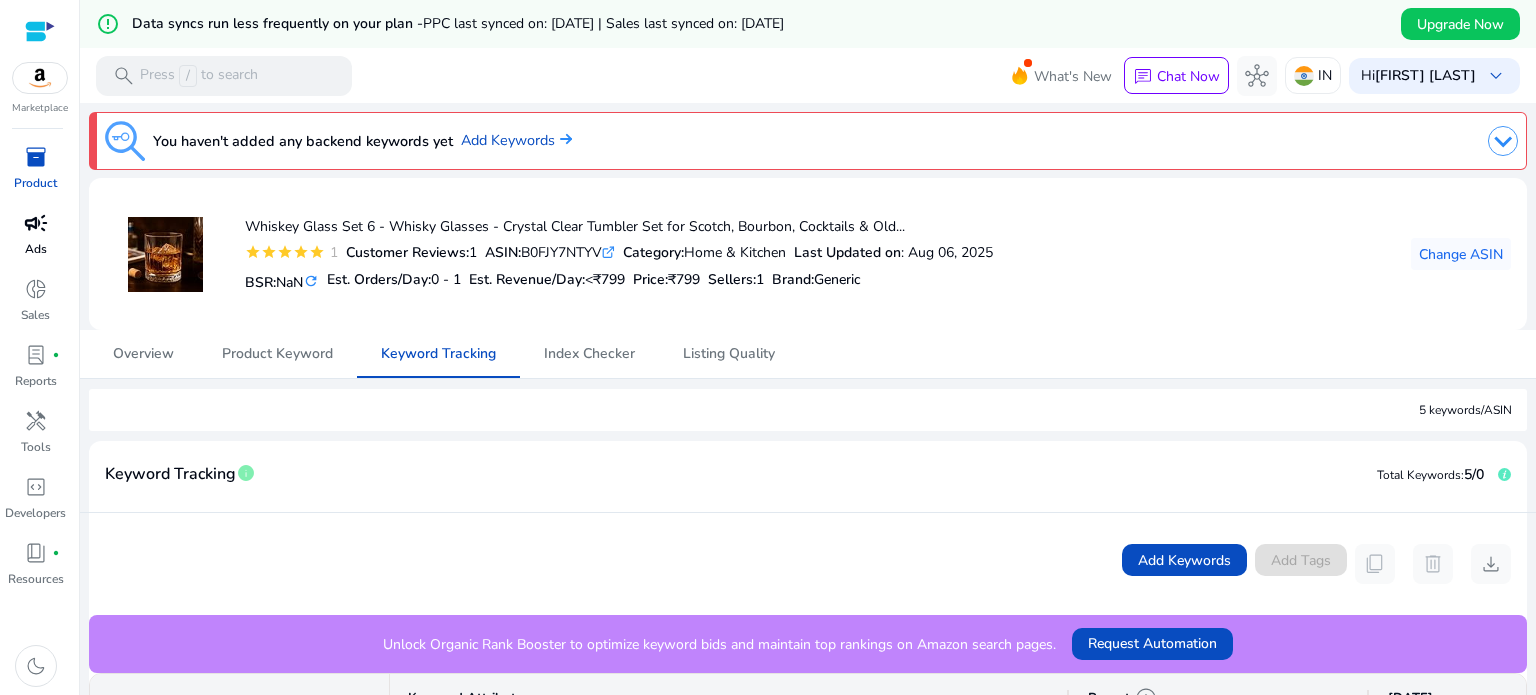 click on "campaign" at bounding box center [36, 223] 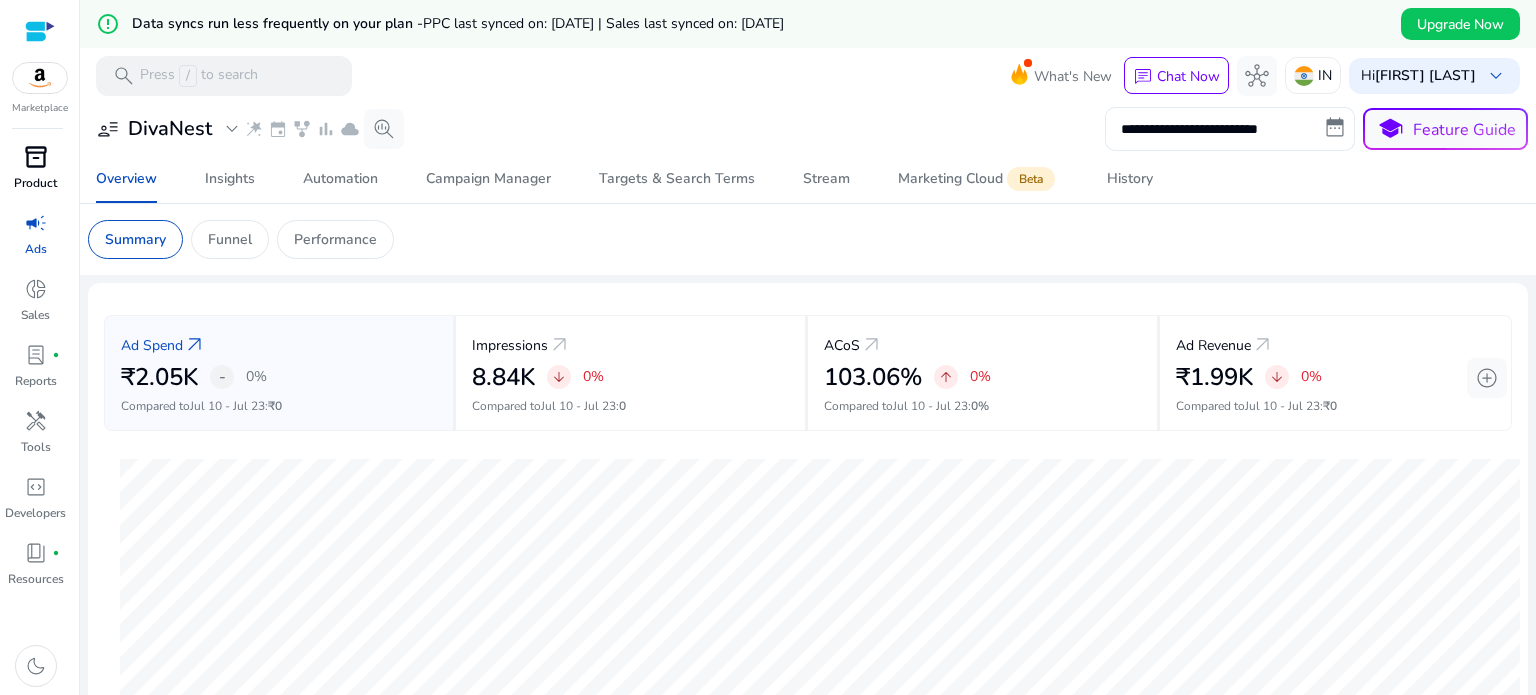 click on "**********" at bounding box center (1230, 129) 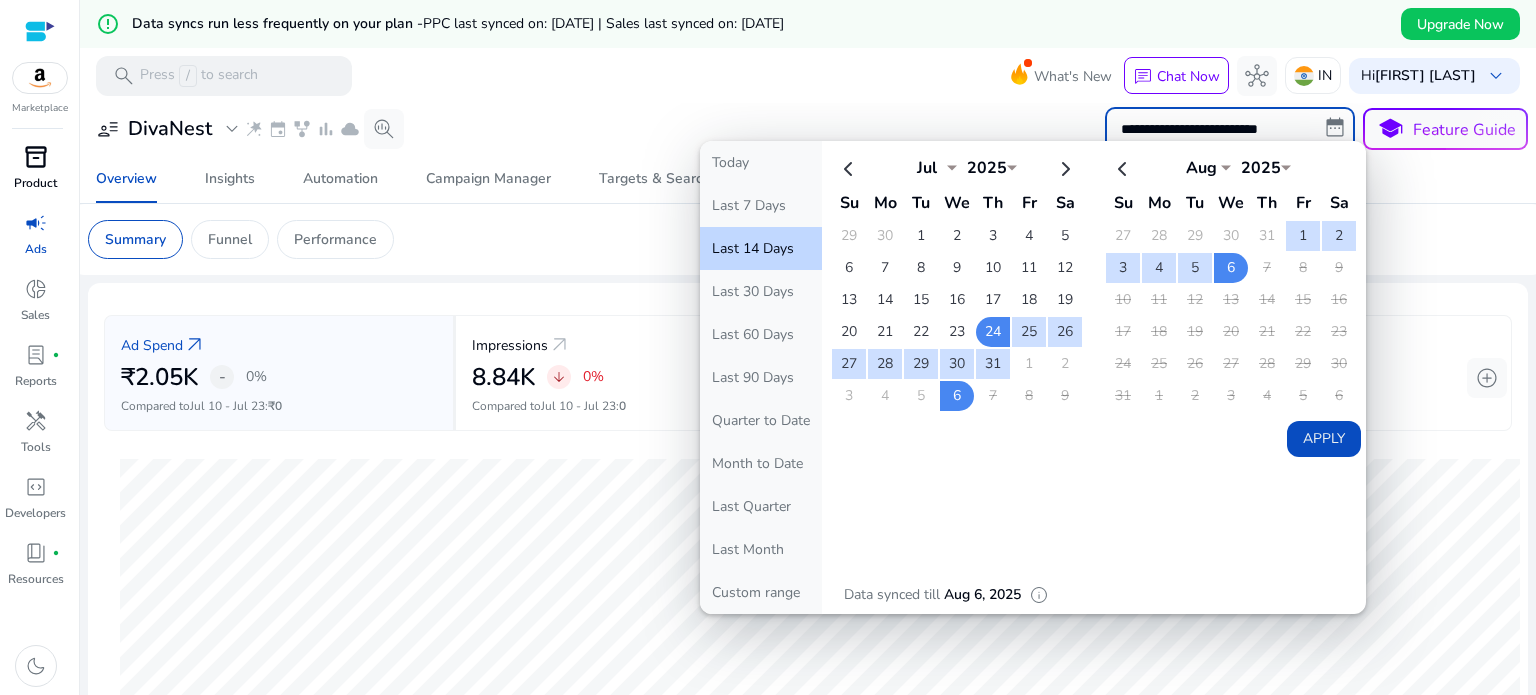 click on "**********" at bounding box center (1230, 129) 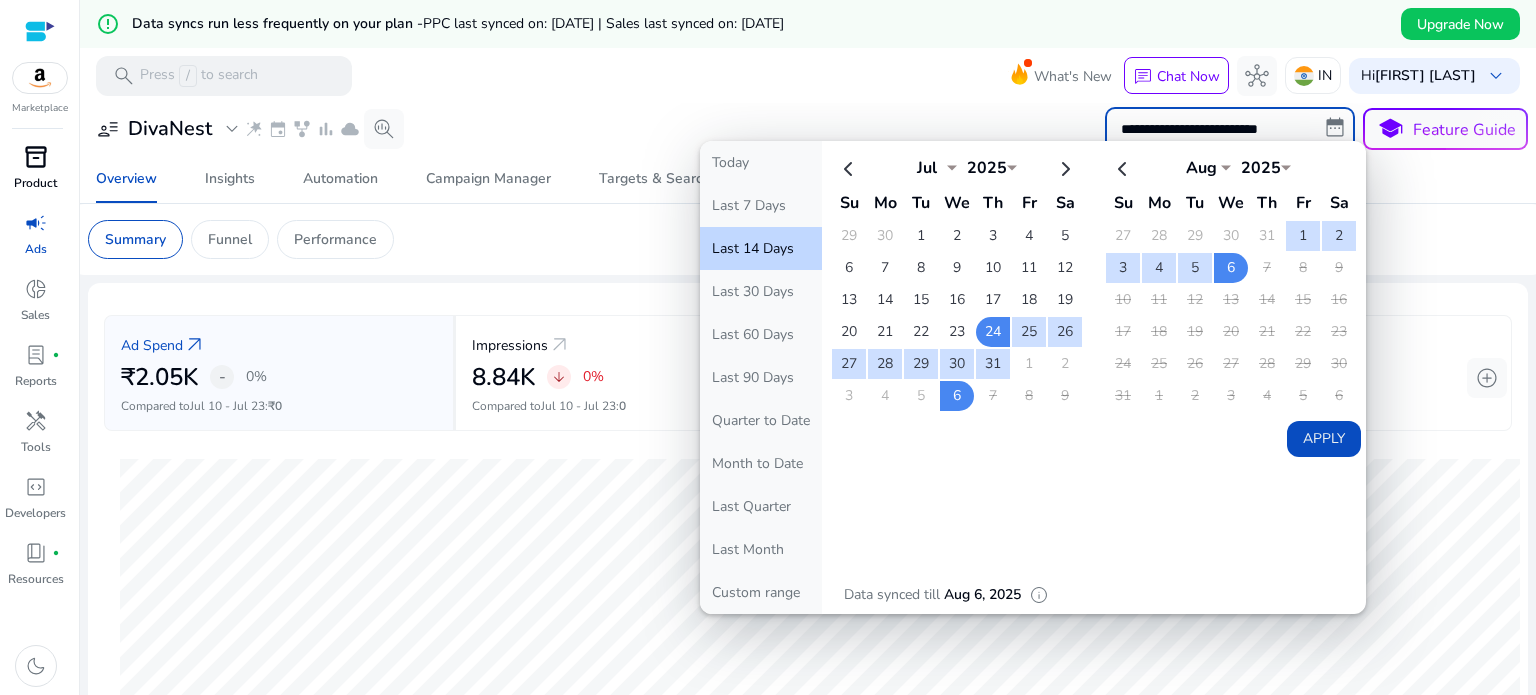 click on "Overview   Insights   Automation   Campaign Manager   Targets & Search Terms   Stream   Marketing Cloud  Beta  History" 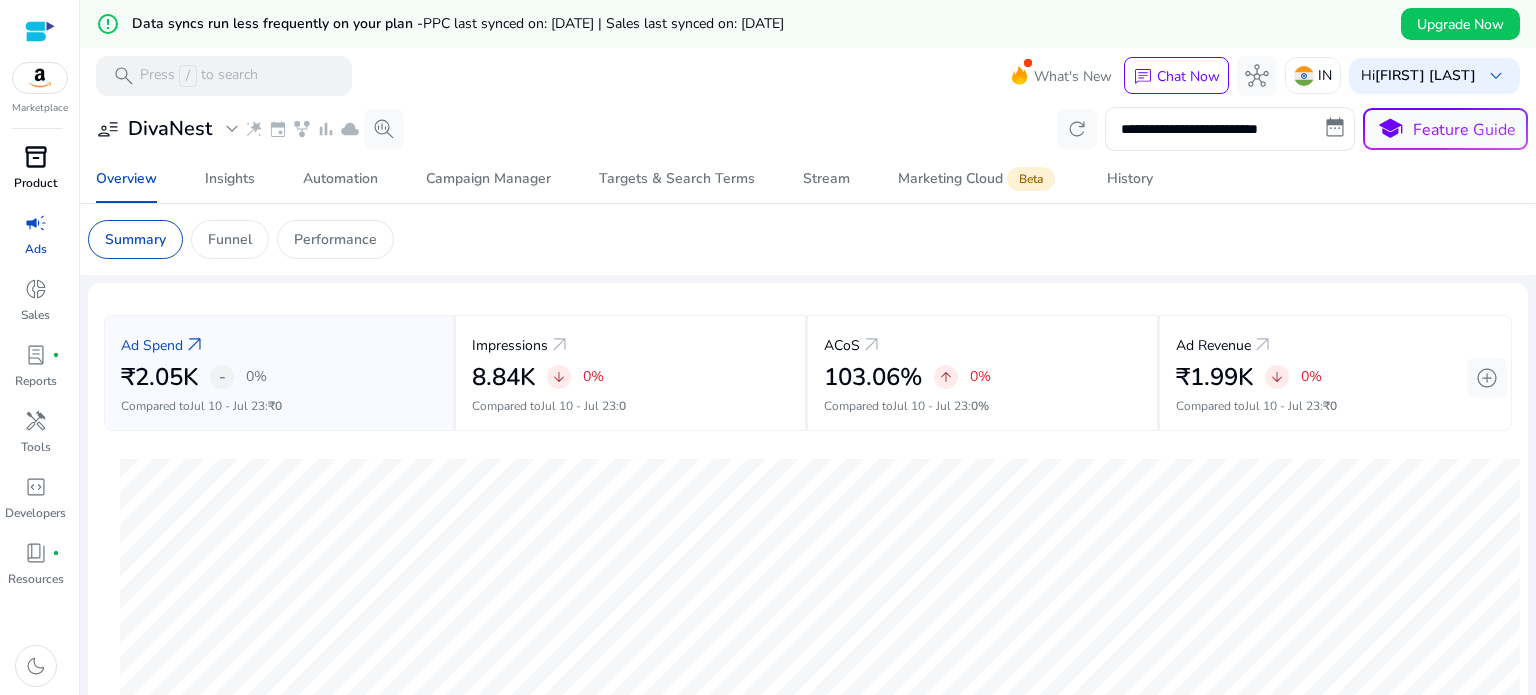click on "inventory_2" at bounding box center (36, 157) 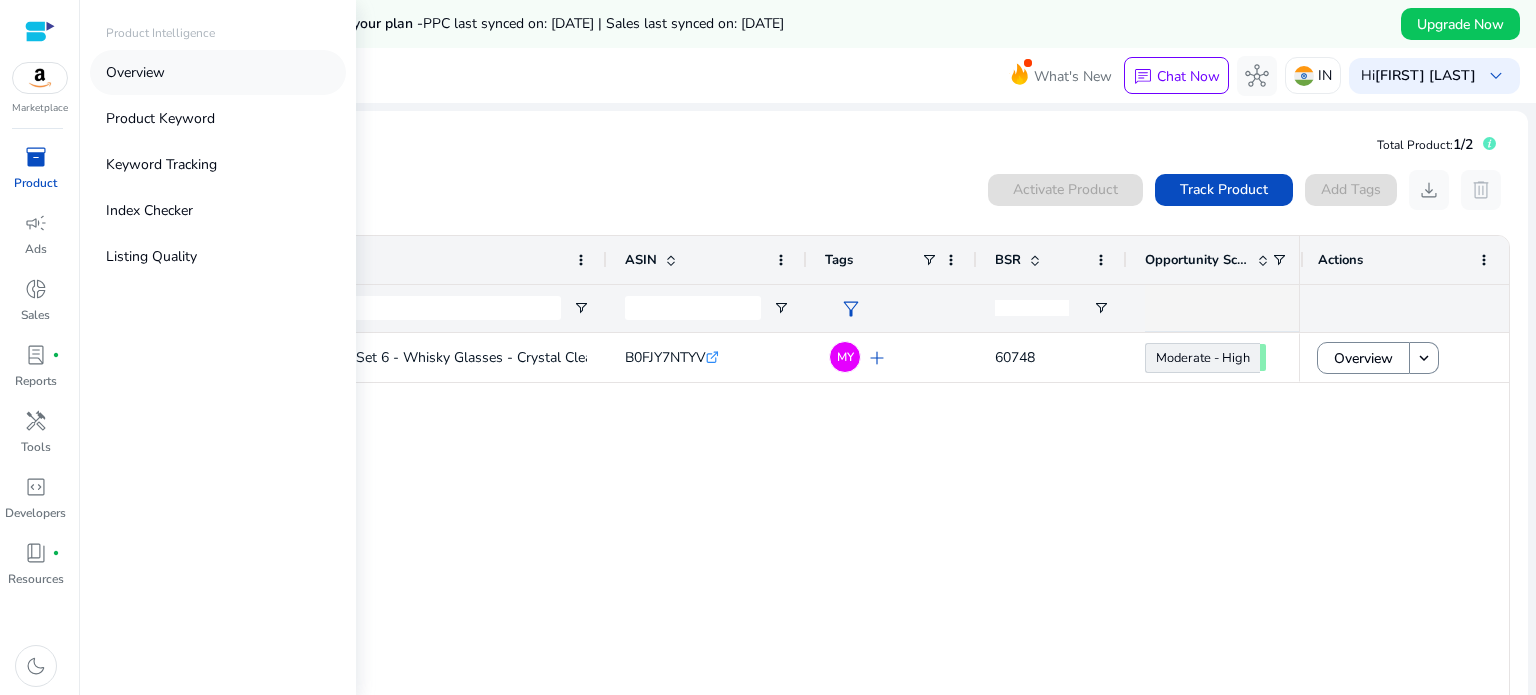 click on "Overview" at bounding box center [135, 72] 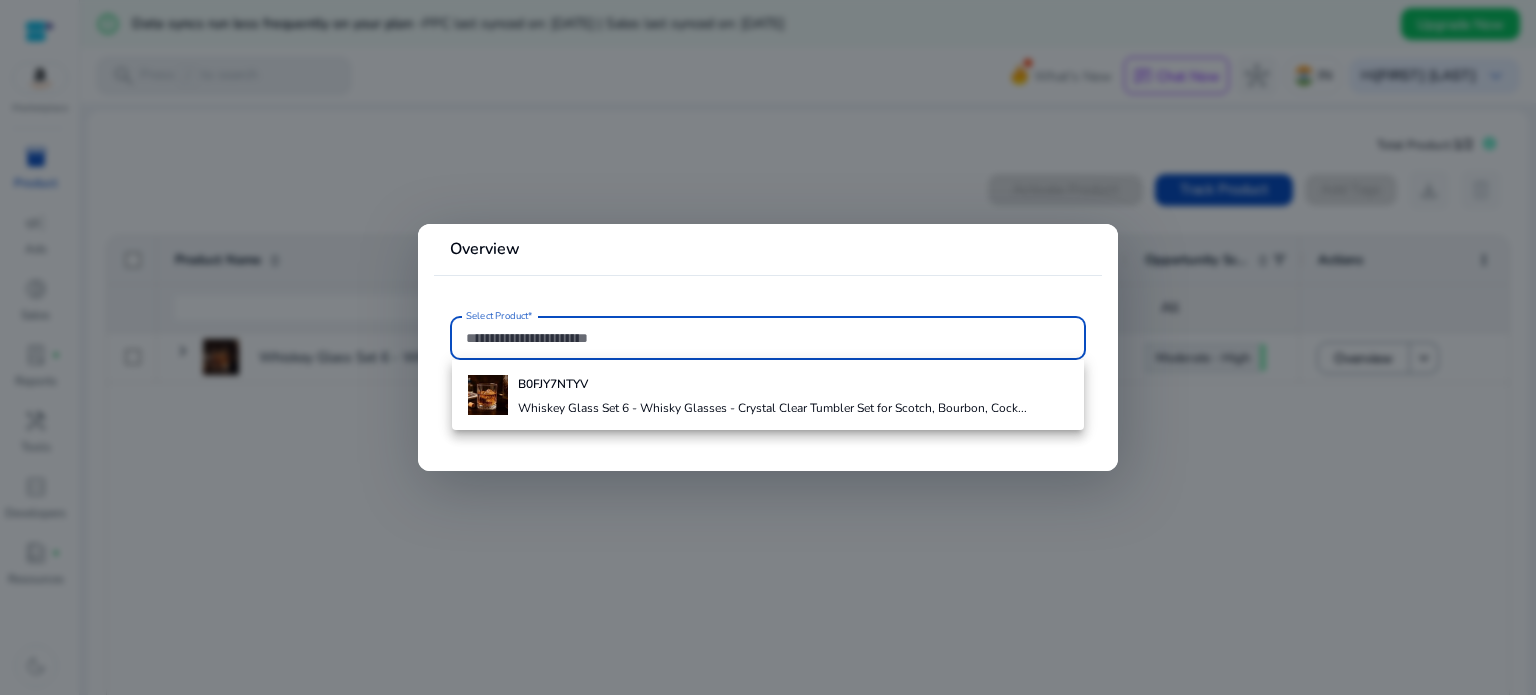click at bounding box center (768, 347) 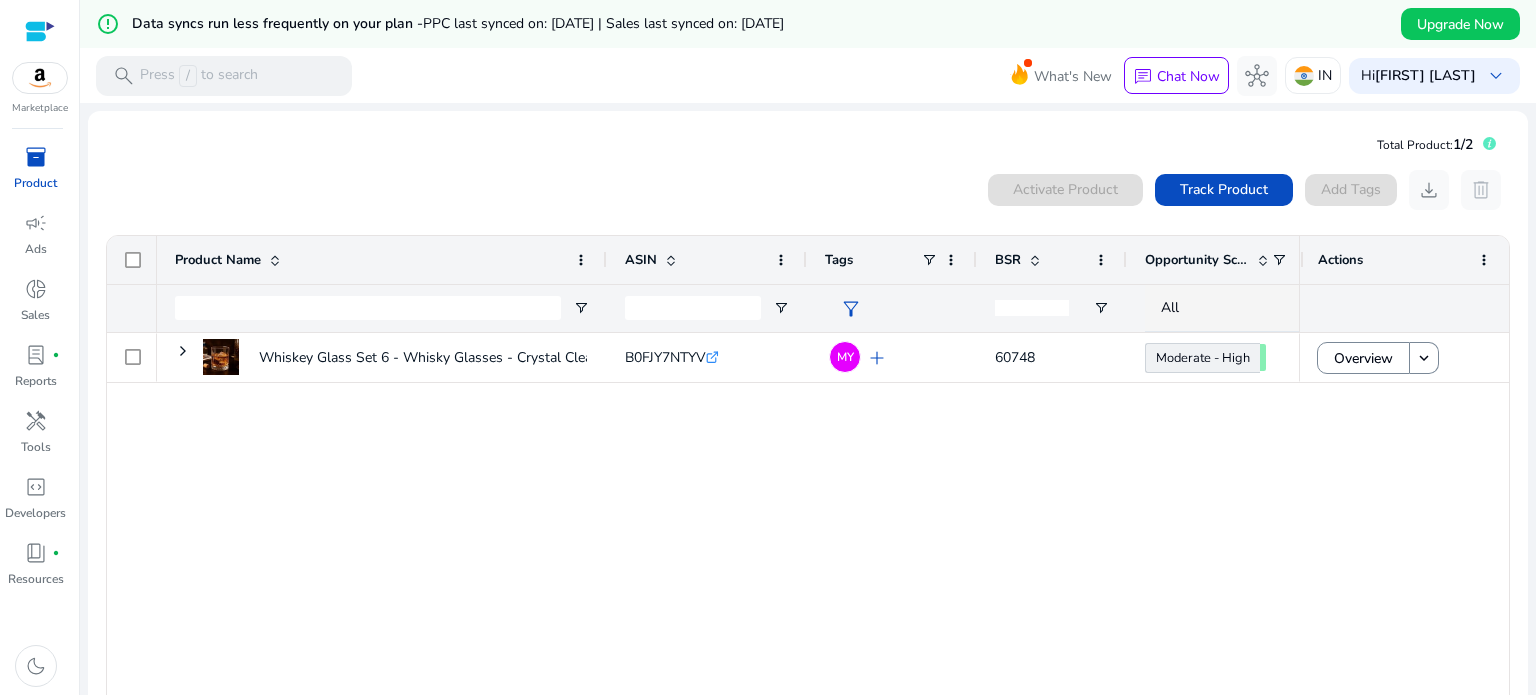 scroll, scrollTop: 0, scrollLeft: 315, axis: horizontal 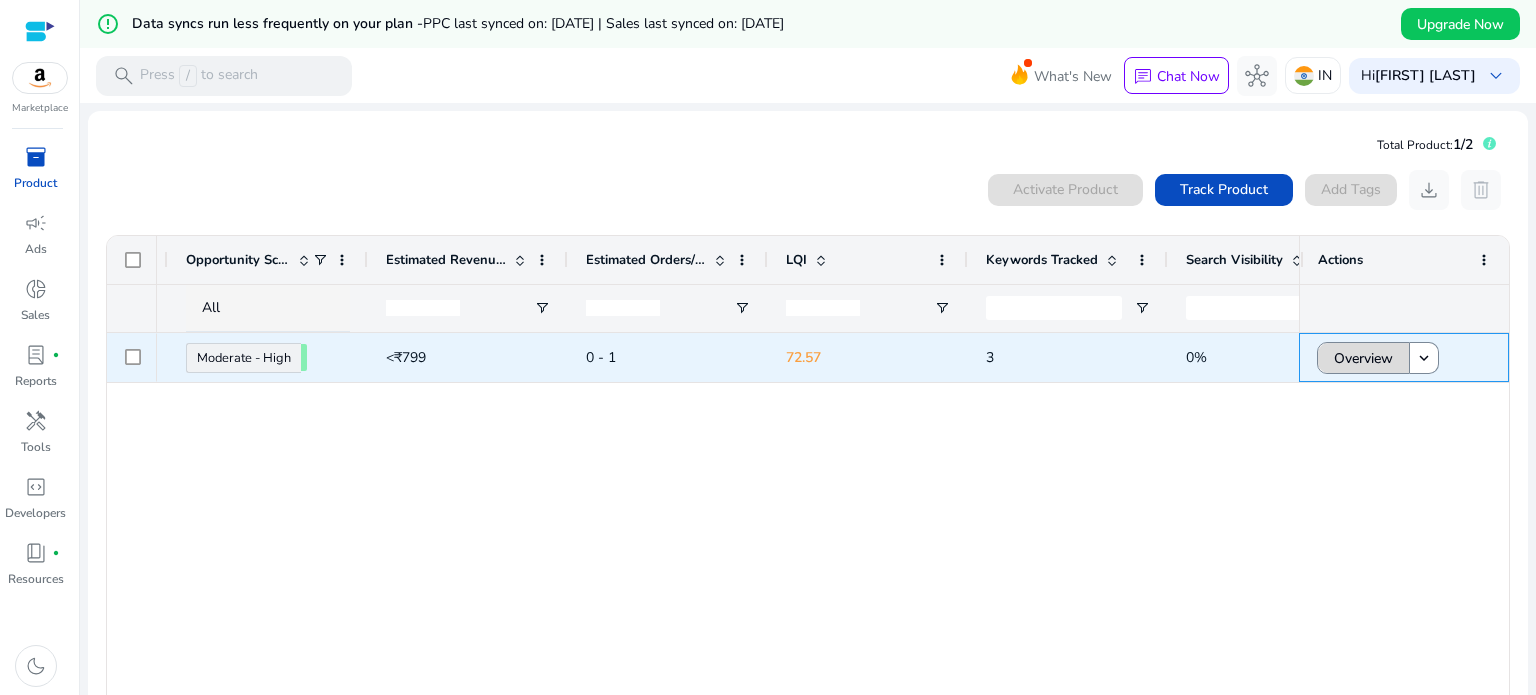 click on "Overview" 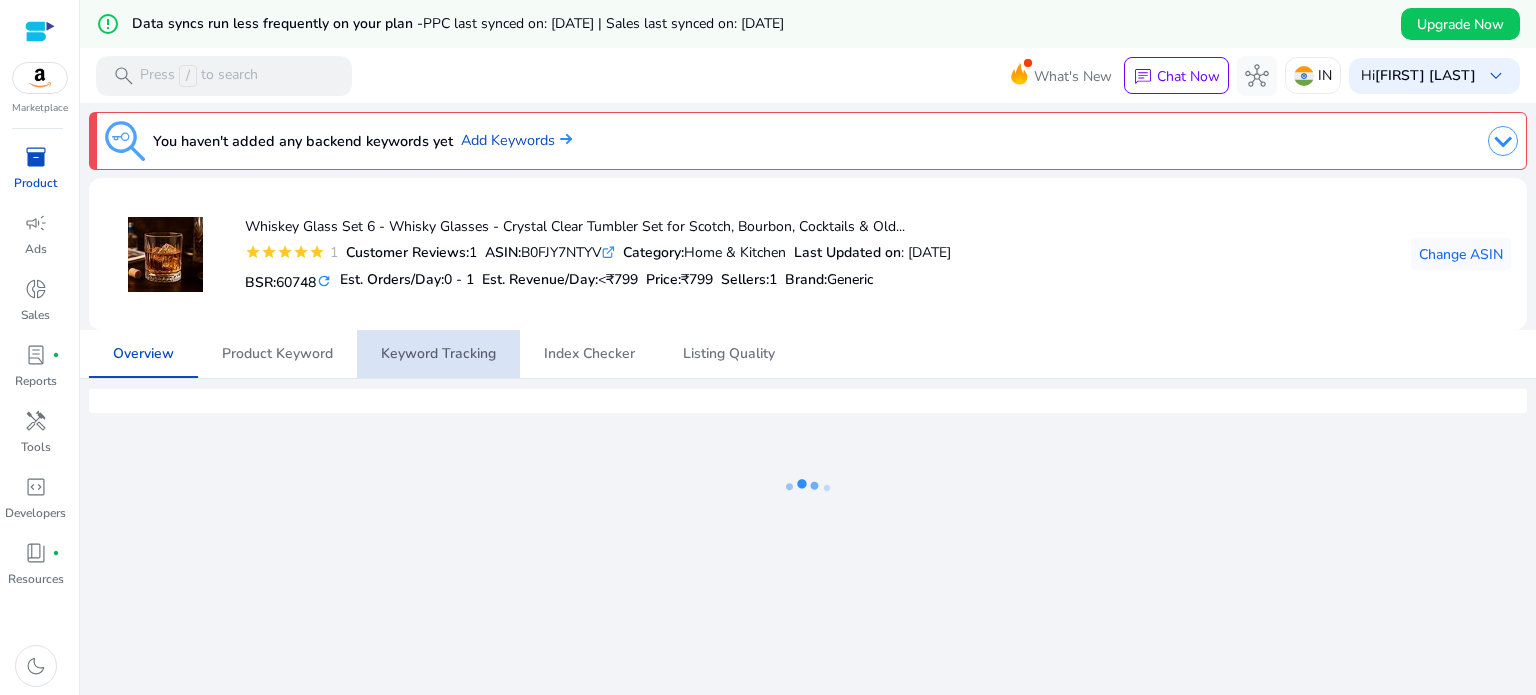 click on "Keyword Tracking" at bounding box center (438, 354) 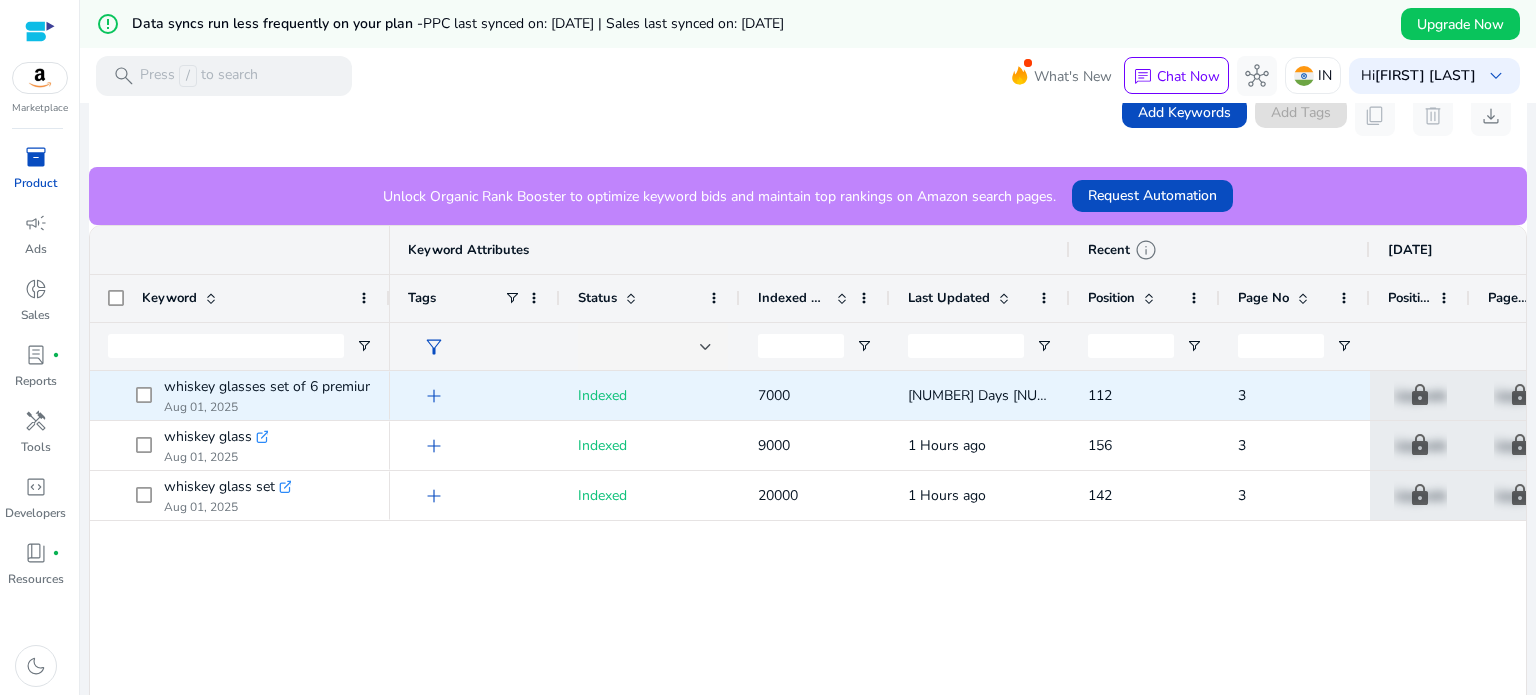 scroll, scrollTop: 452, scrollLeft: 0, axis: vertical 